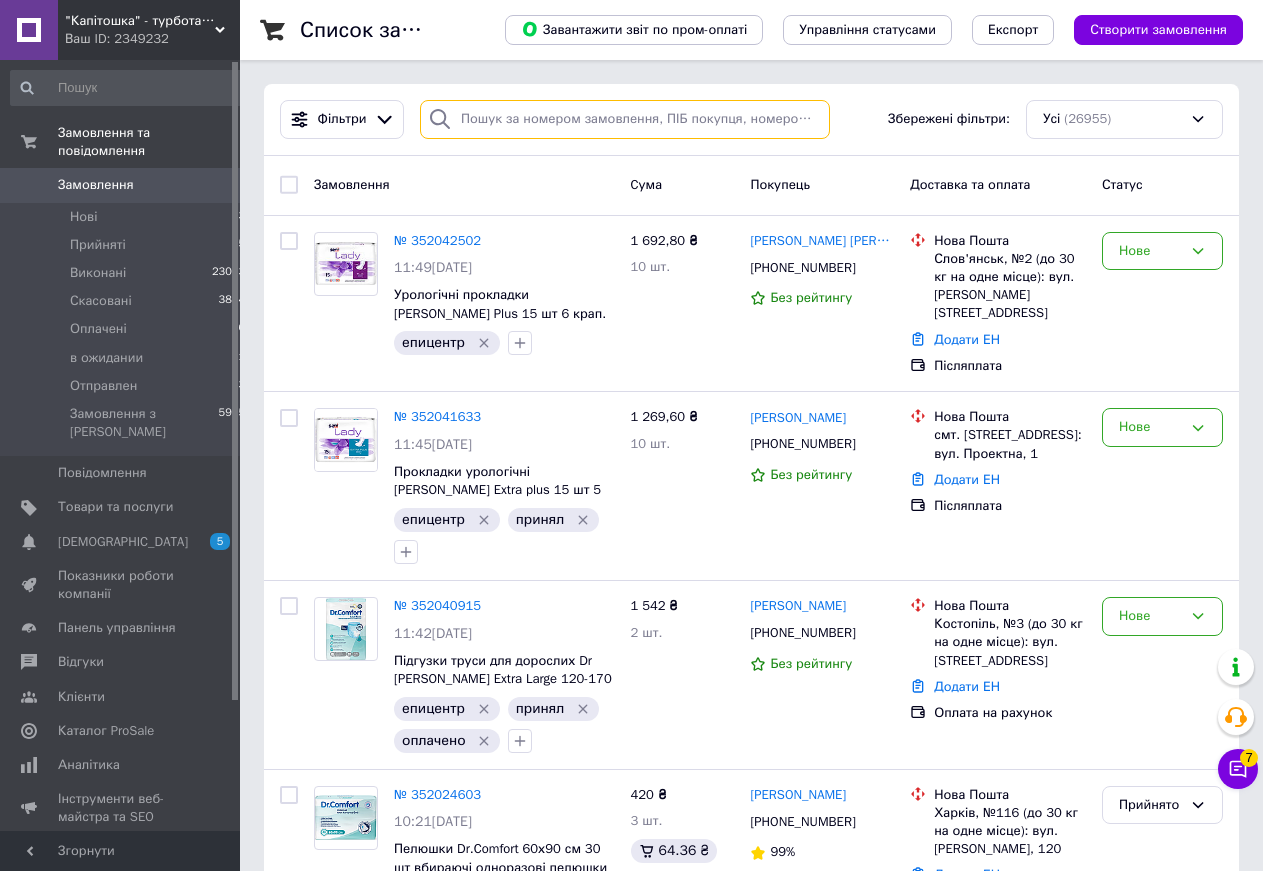 click at bounding box center (625, 119) 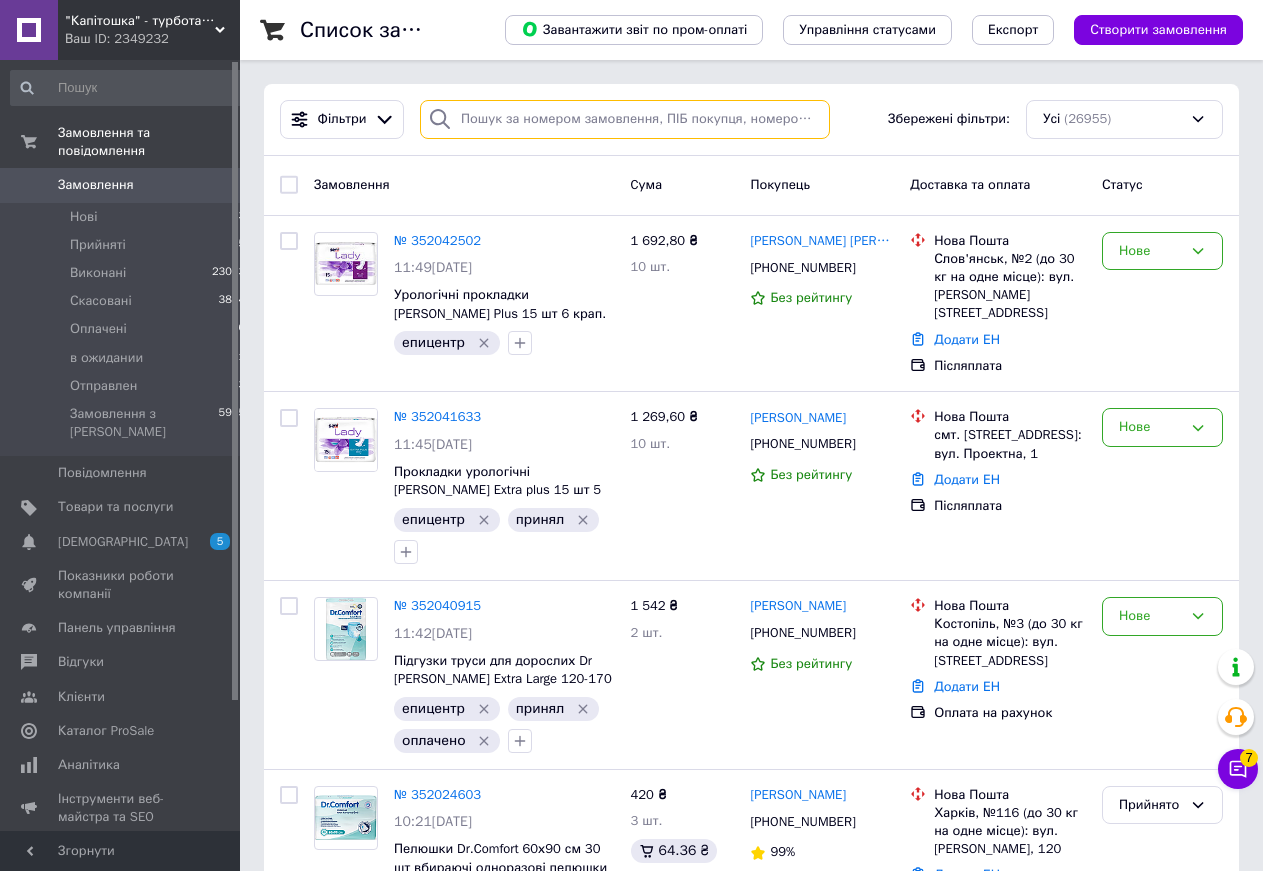 paste on "1504841261" 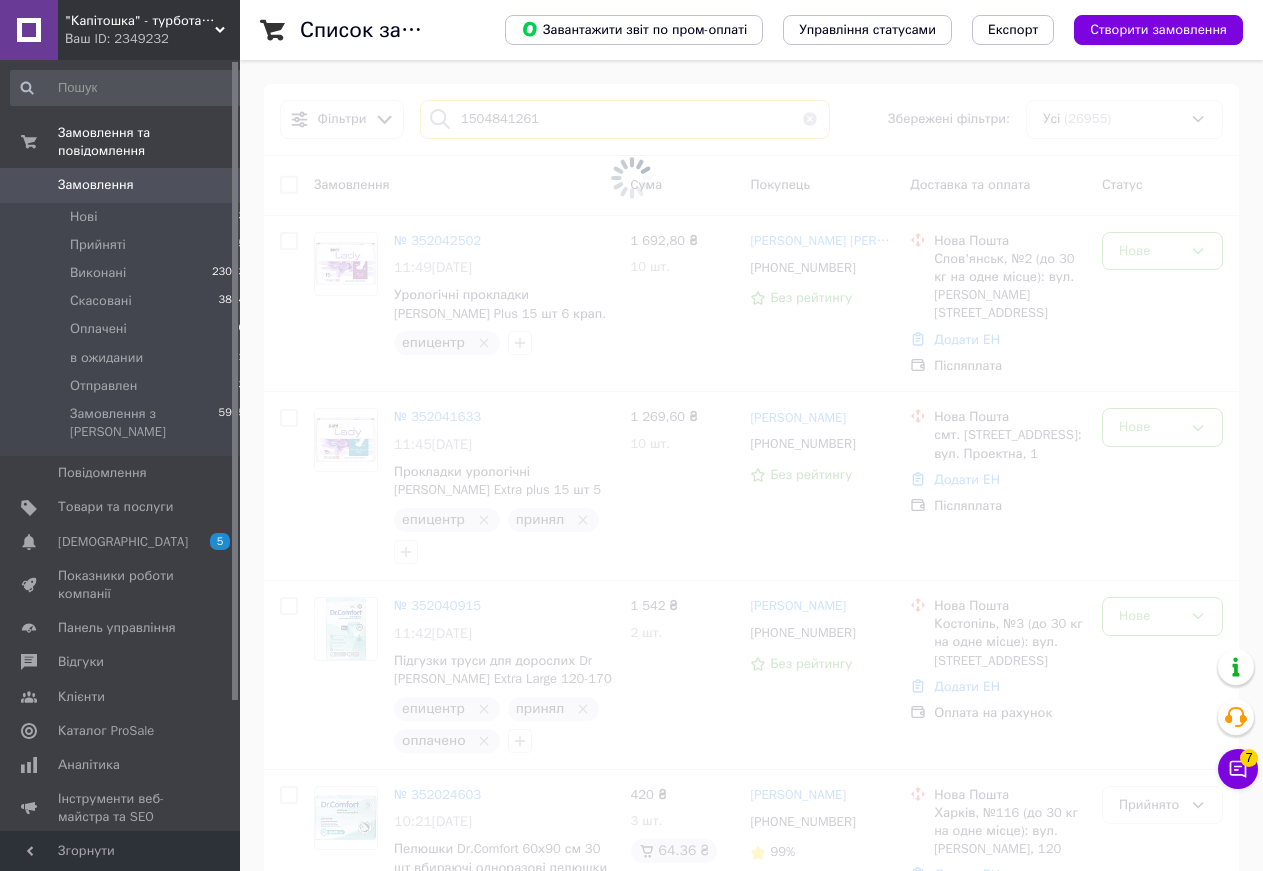 type on "1504841261" 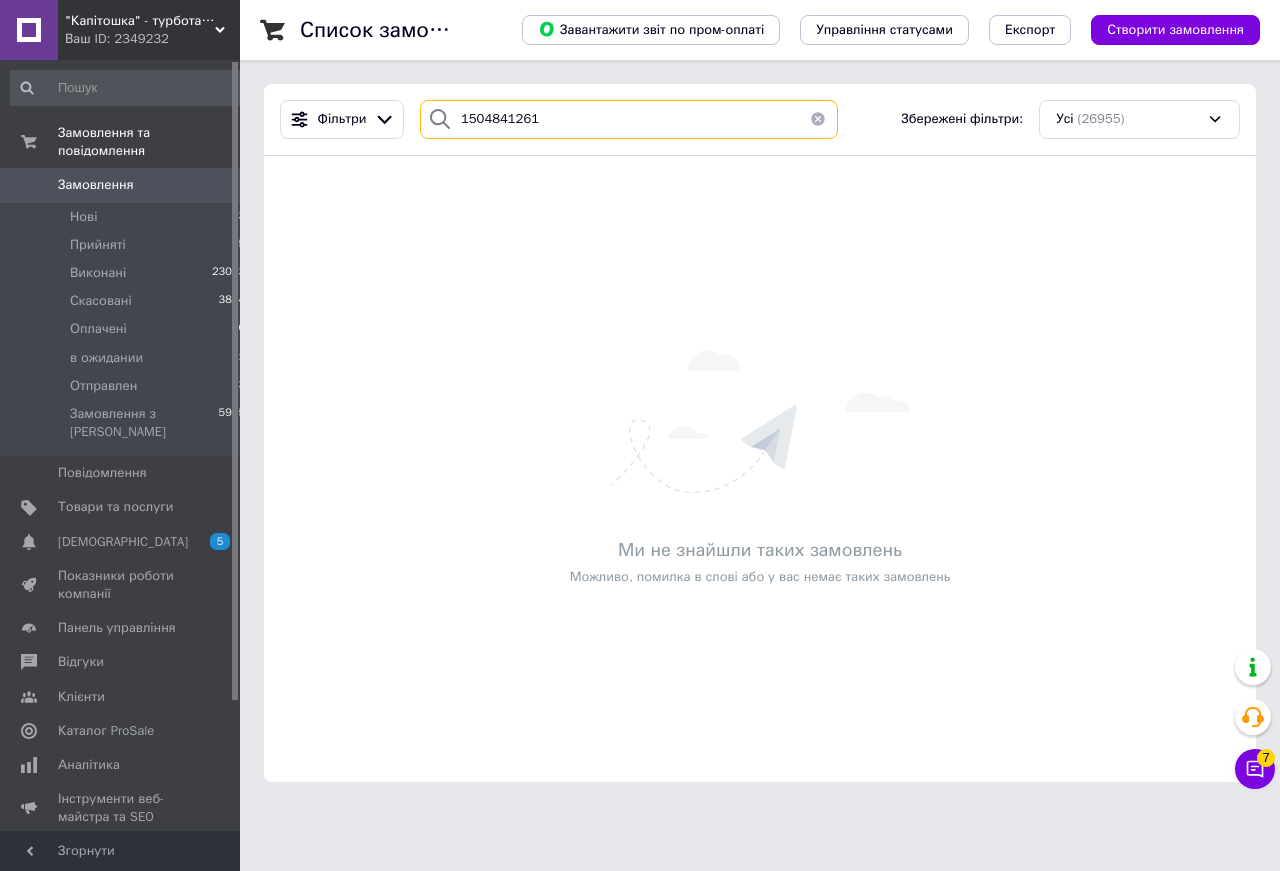 click on "1504841261" at bounding box center (629, 119) 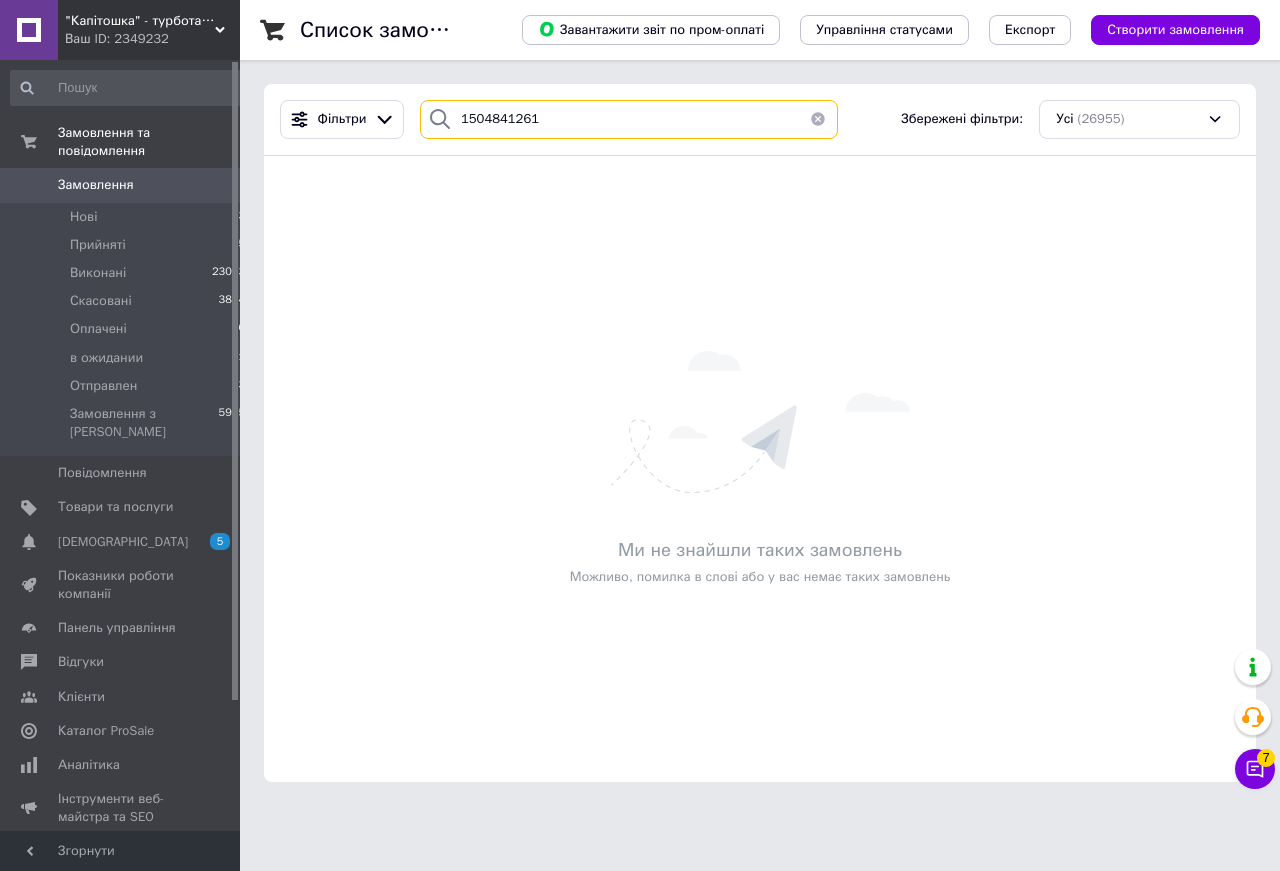 drag, startPoint x: 553, startPoint y: 116, endPoint x: 392, endPoint y: 116, distance: 161 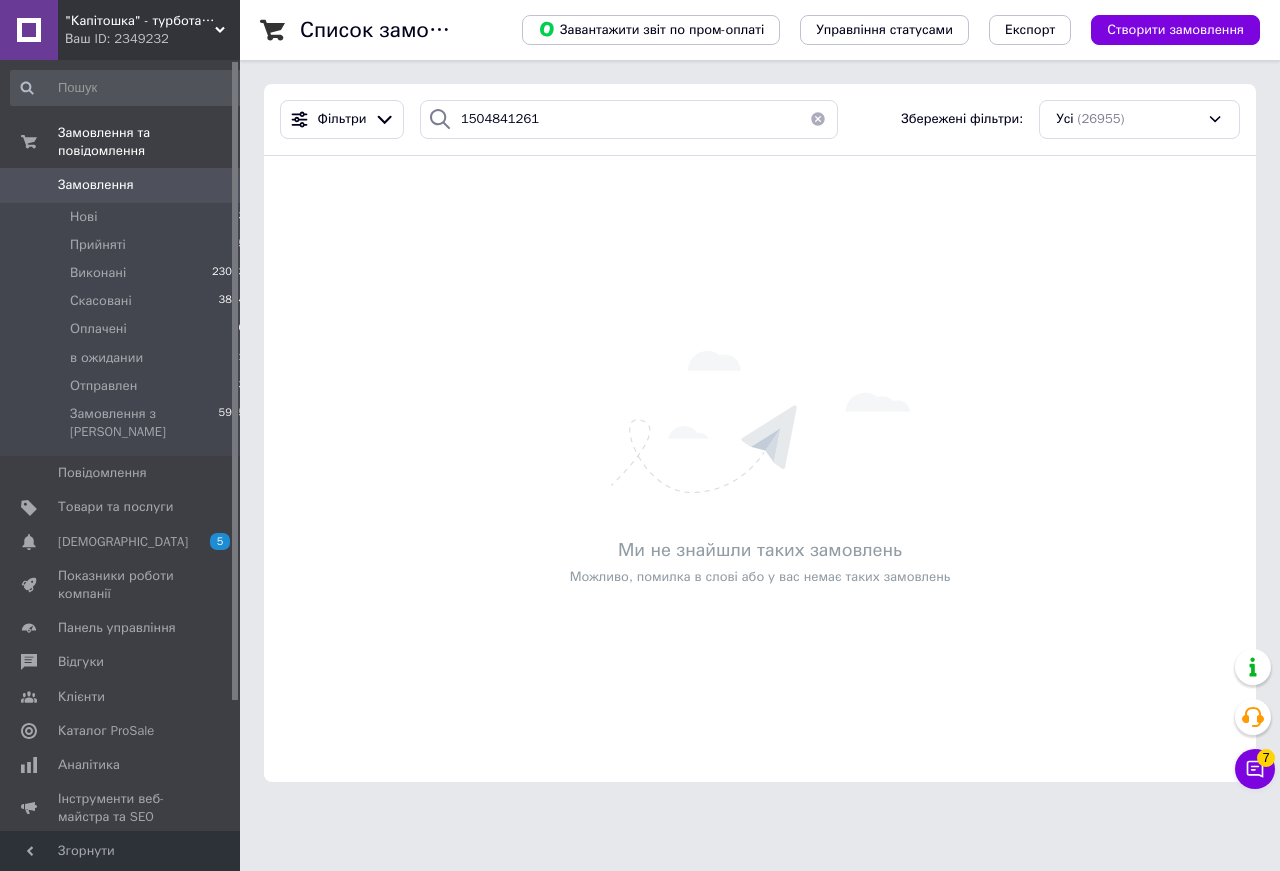 click at bounding box center (818, 119) 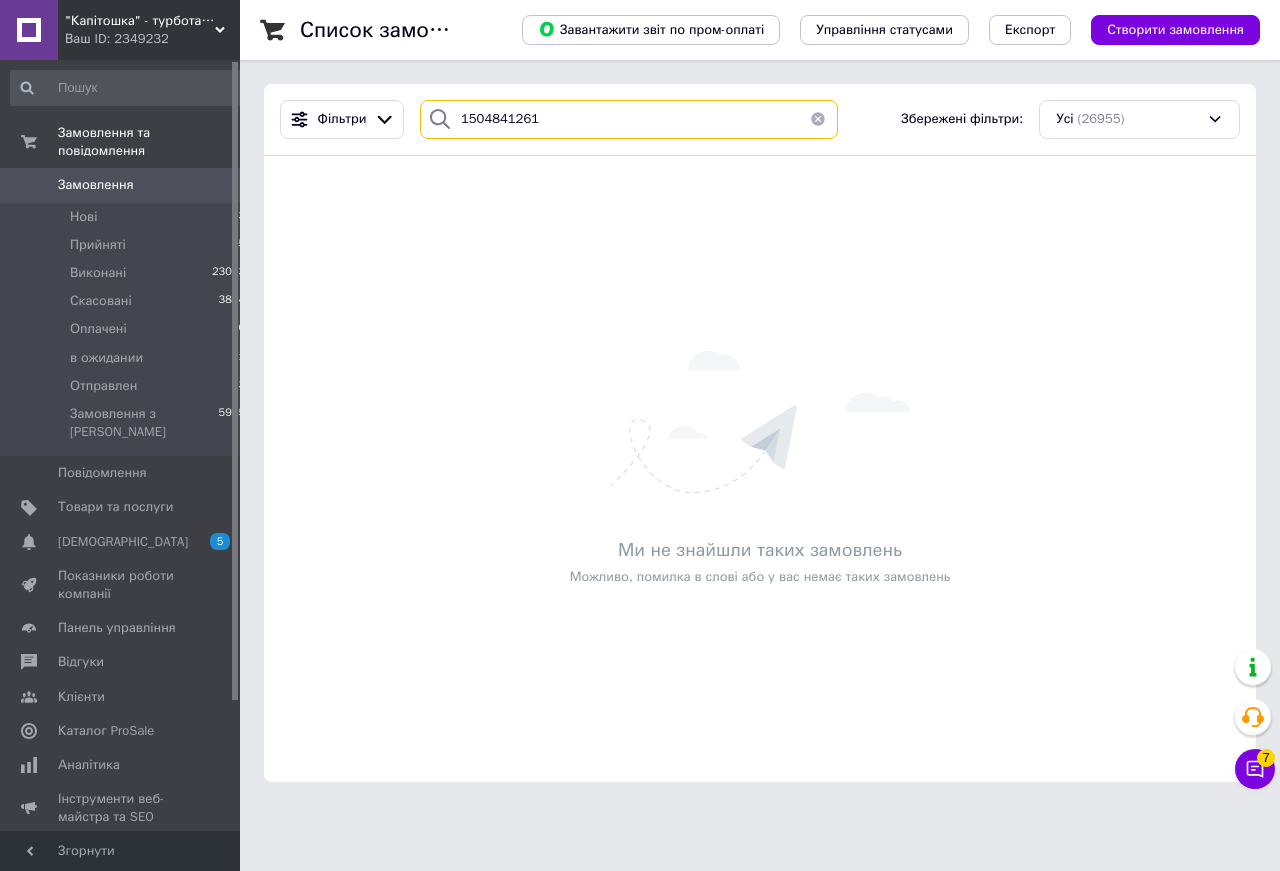 drag, startPoint x: 552, startPoint y: 120, endPoint x: 366, endPoint y: 107, distance: 186.45375 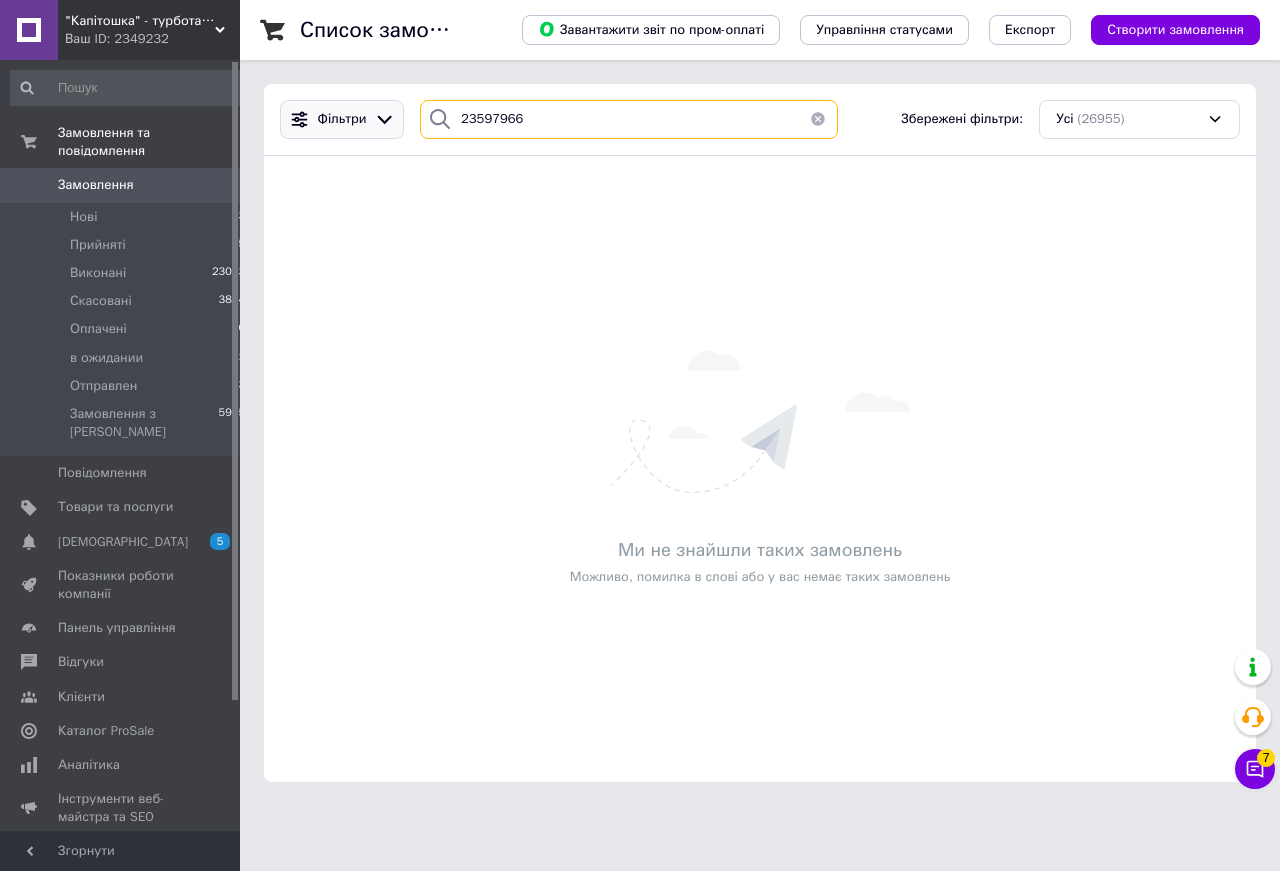 drag, startPoint x: 557, startPoint y: 120, endPoint x: 398, endPoint y: 115, distance: 159.0786 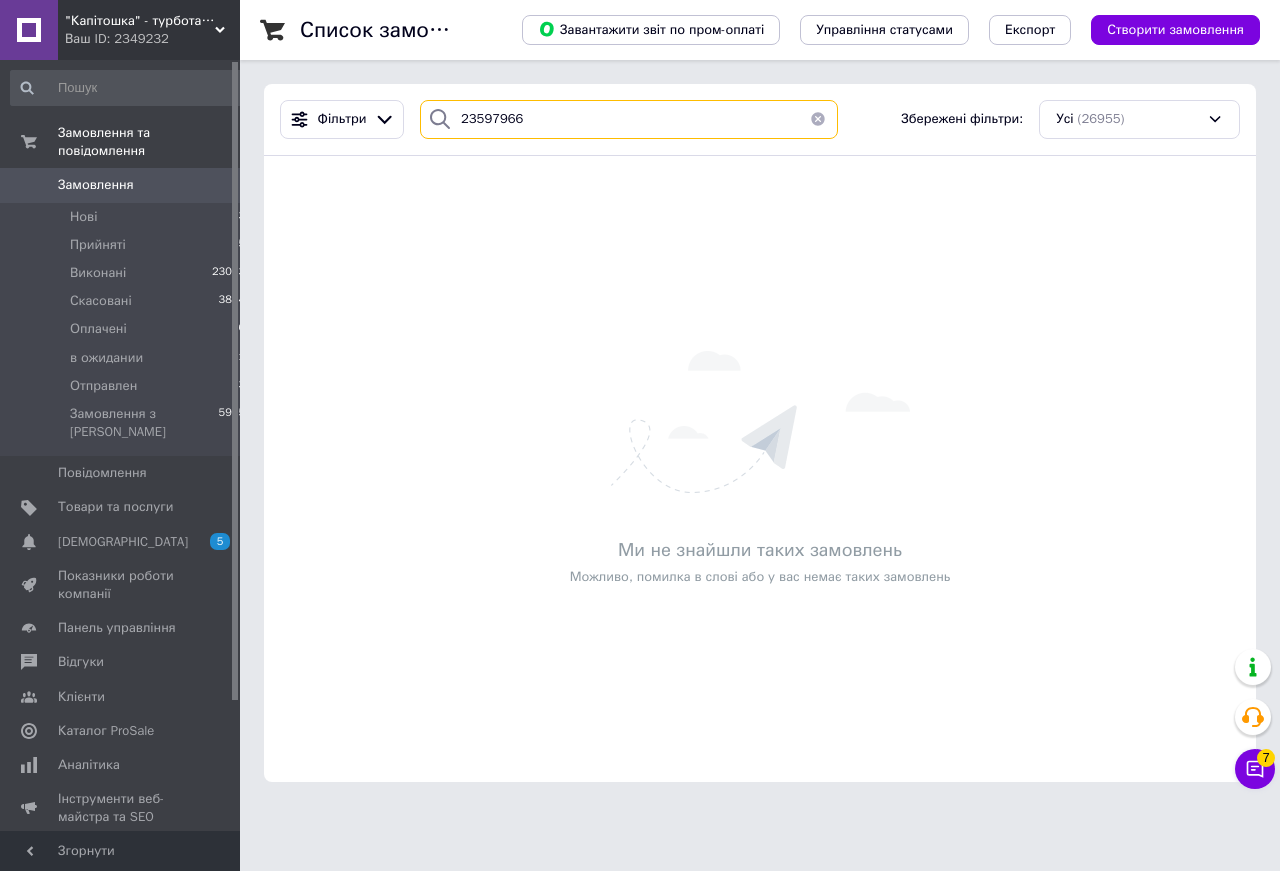 paste on "Фіксатор для дверей Baby team Собачка" 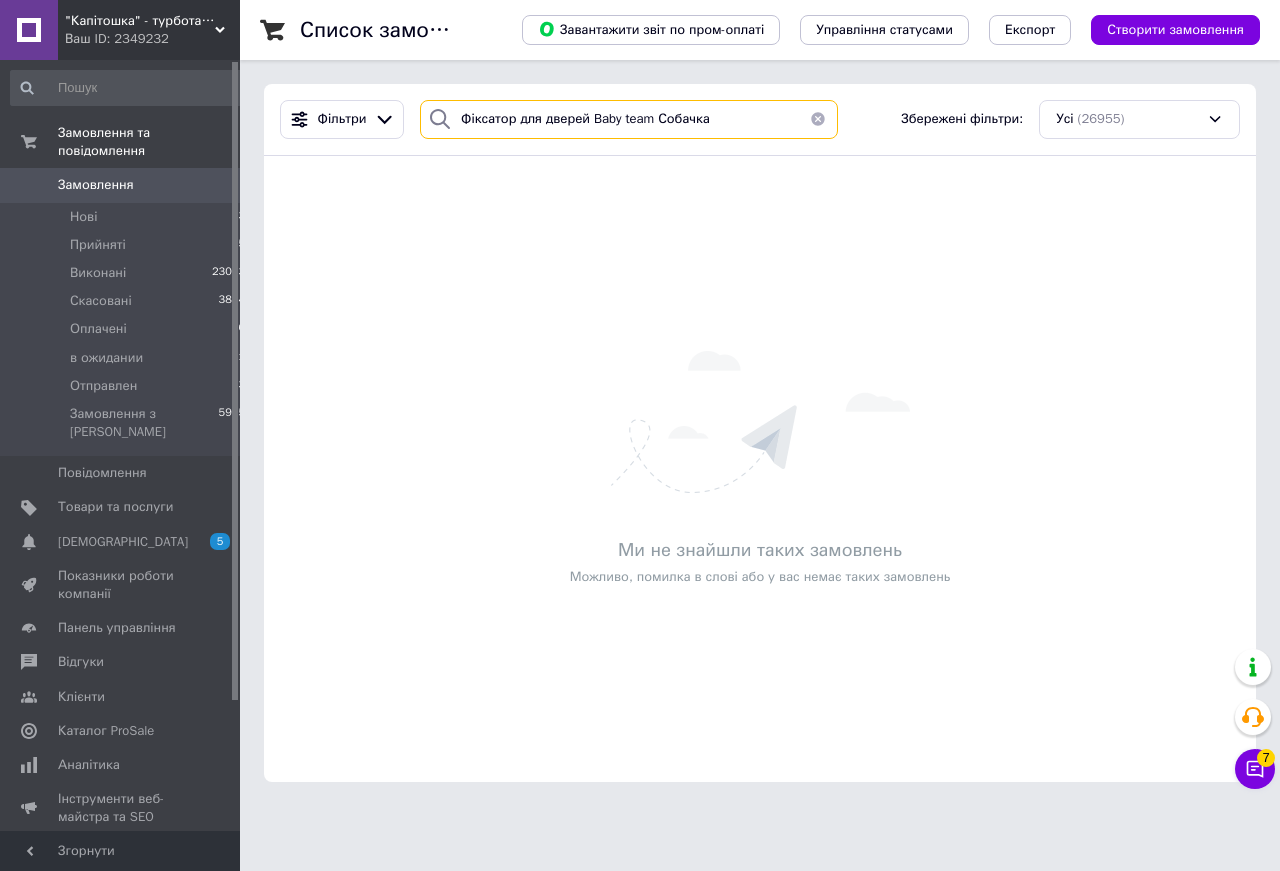 drag, startPoint x: 507, startPoint y: 121, endPoint x: 786, endPoint y: 137, distance: 279.4584 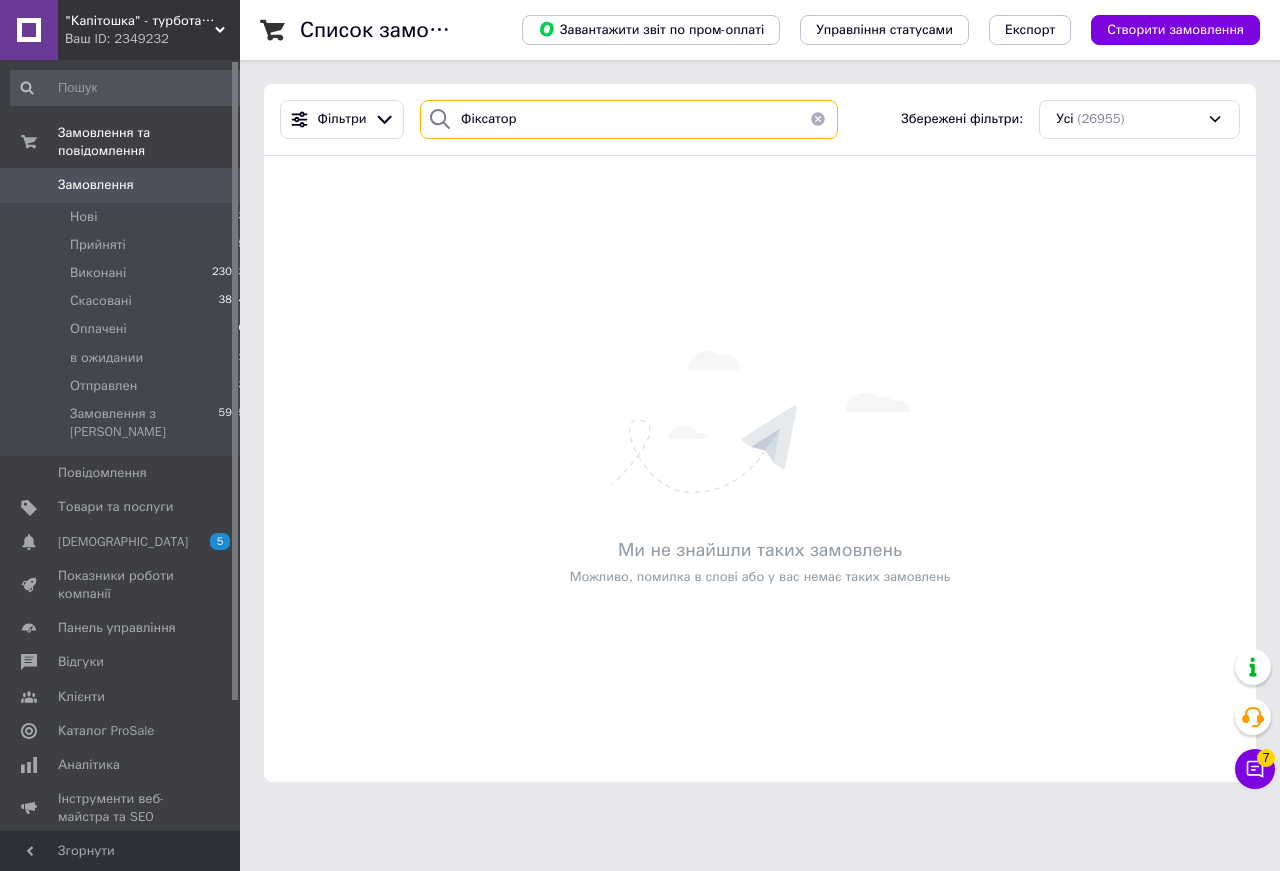 type on "Фіксатор" 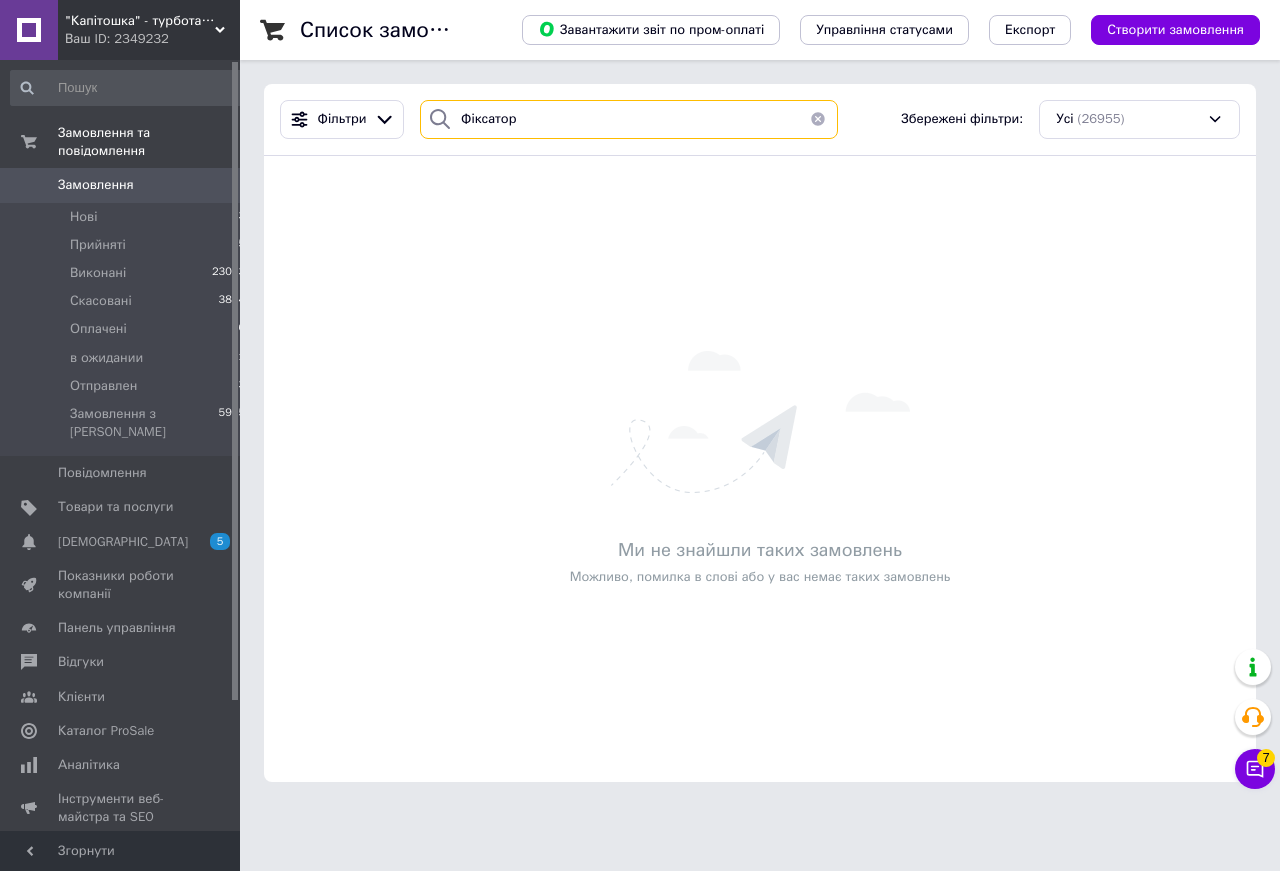 click on "Фіксатор" at bounding box center [629, 119] 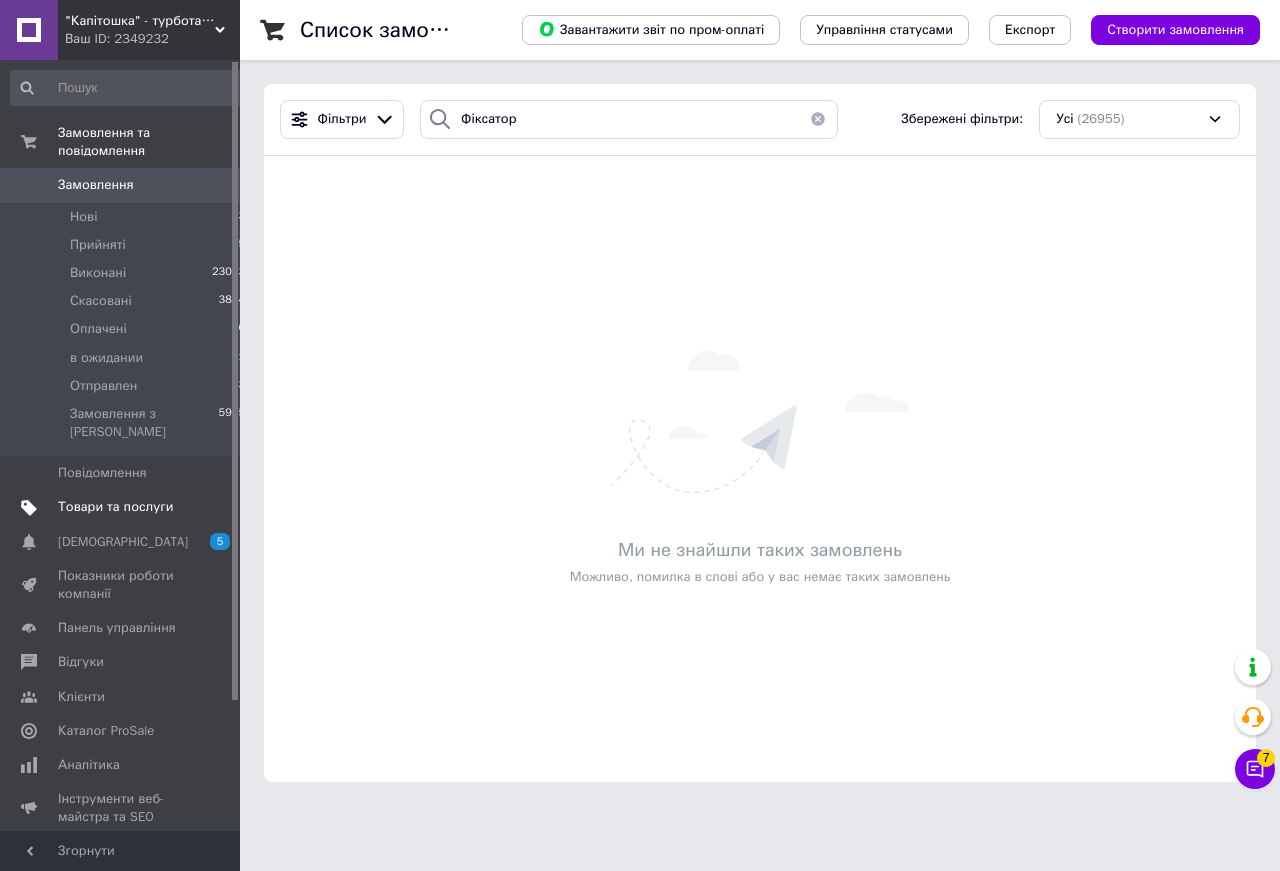 click on "Товари та послуги" at bounding box center (115, 507) 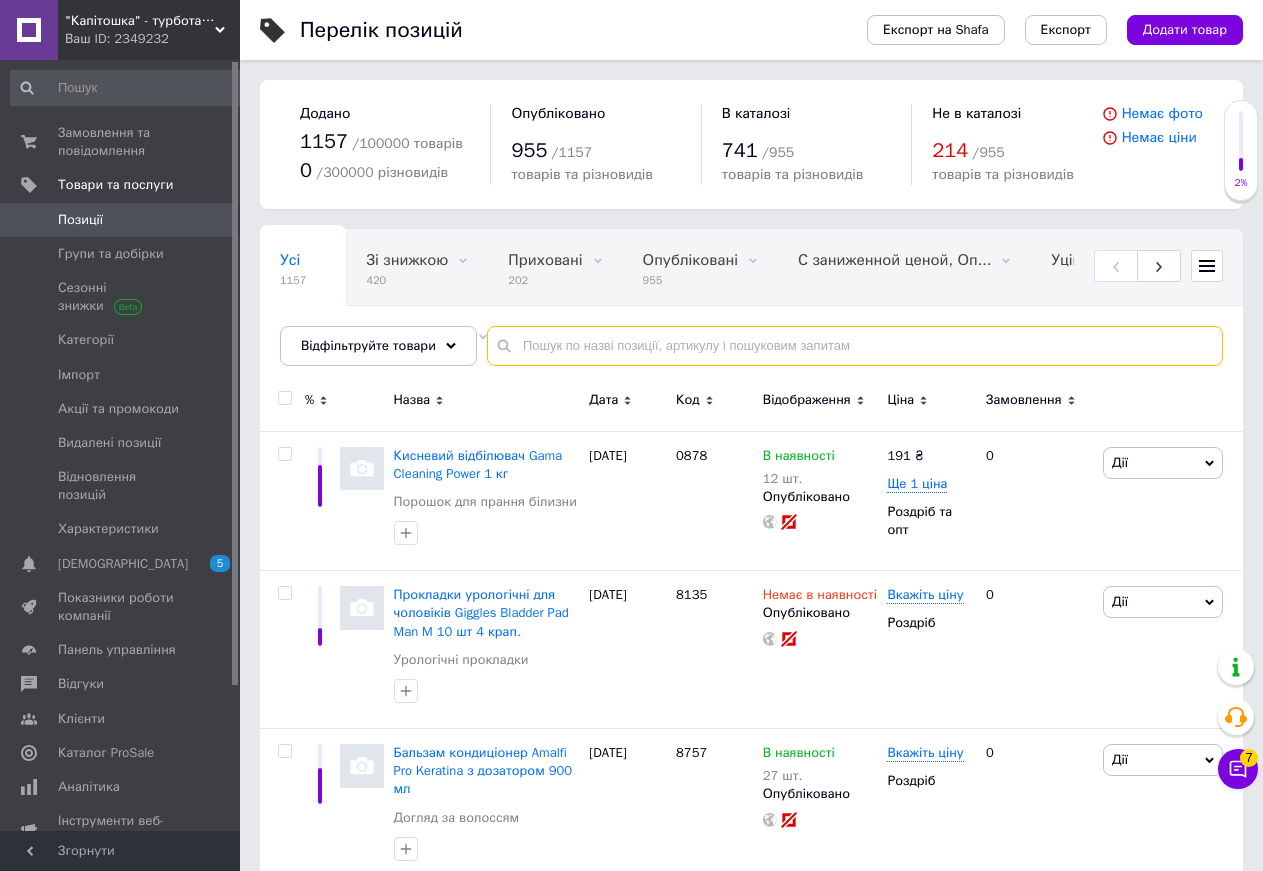 paste on "Фіксатор" 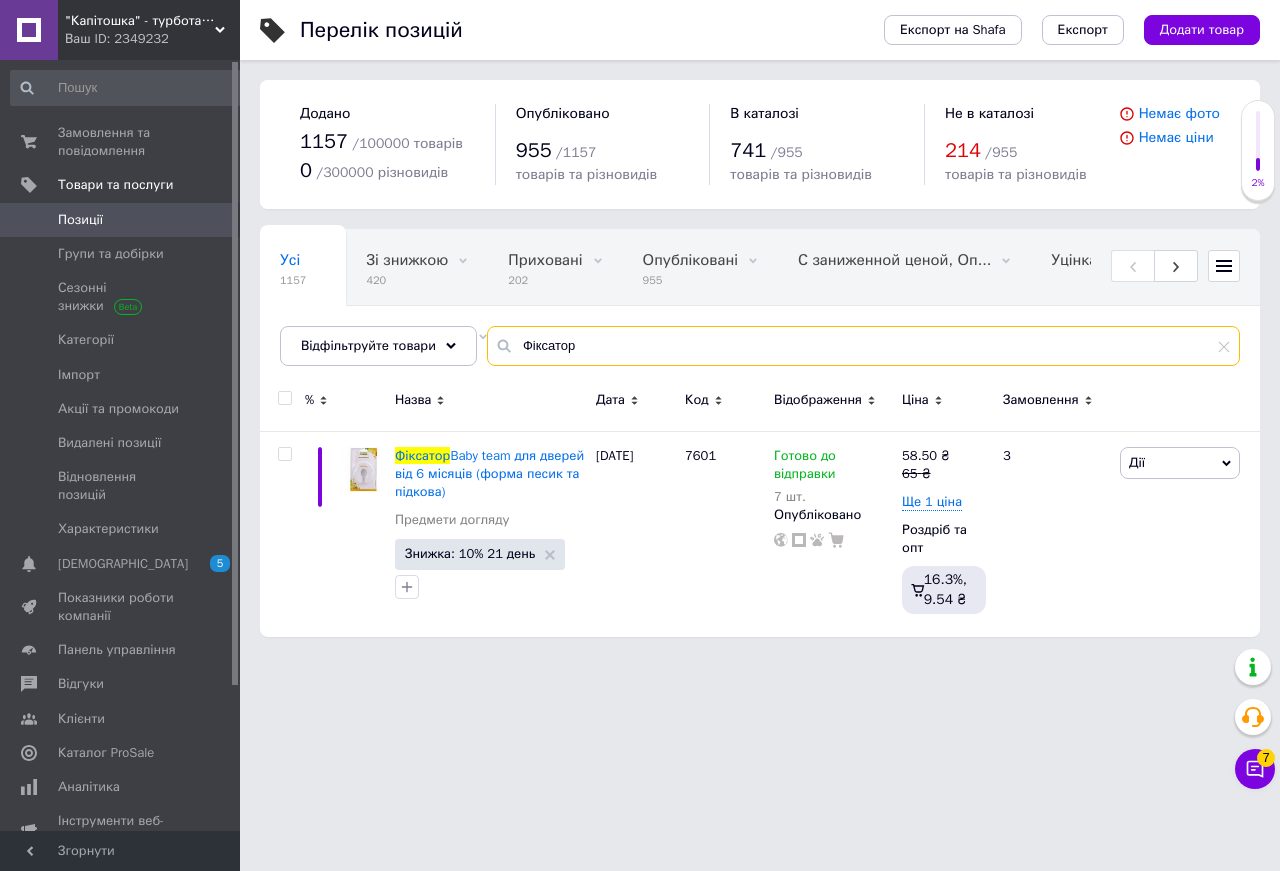drag, startPoint x: 555, startPoint y: 344, endPoint x: 531, endPoint y: 349, distance: 24.5153 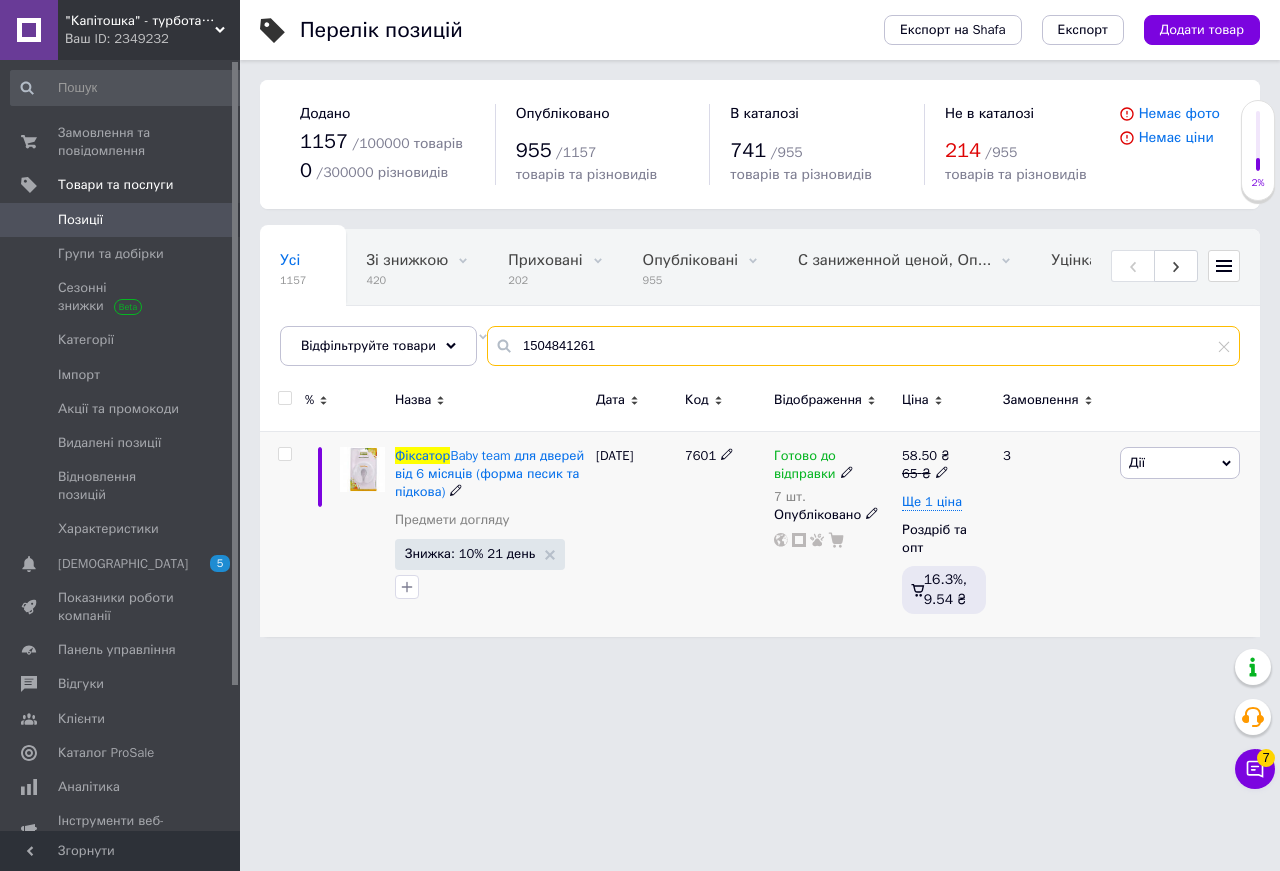 type on "1504841261" 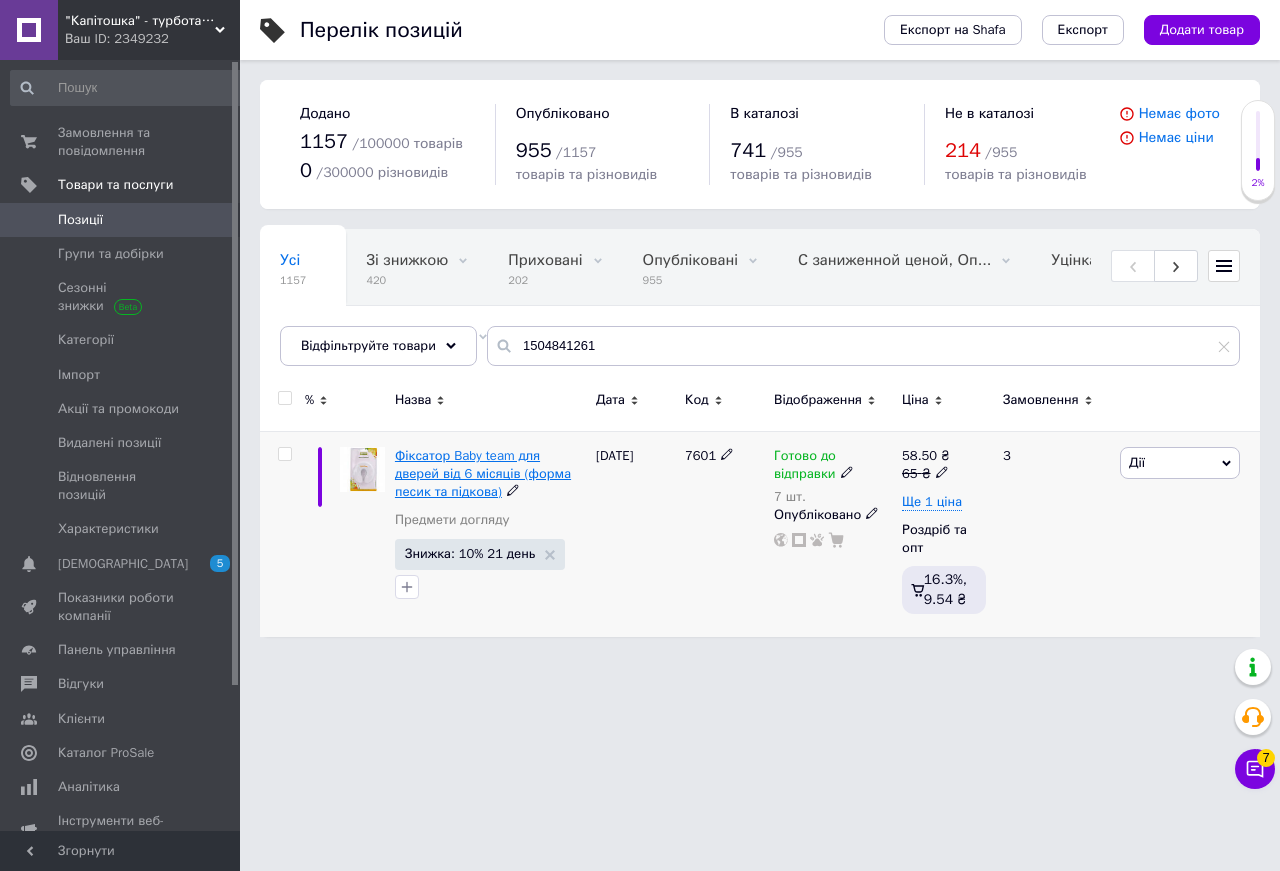 click on "Фіксатор Baby team для дверей від 6 місяців (форма песик та підкова)" at bounding box center (483, 473) 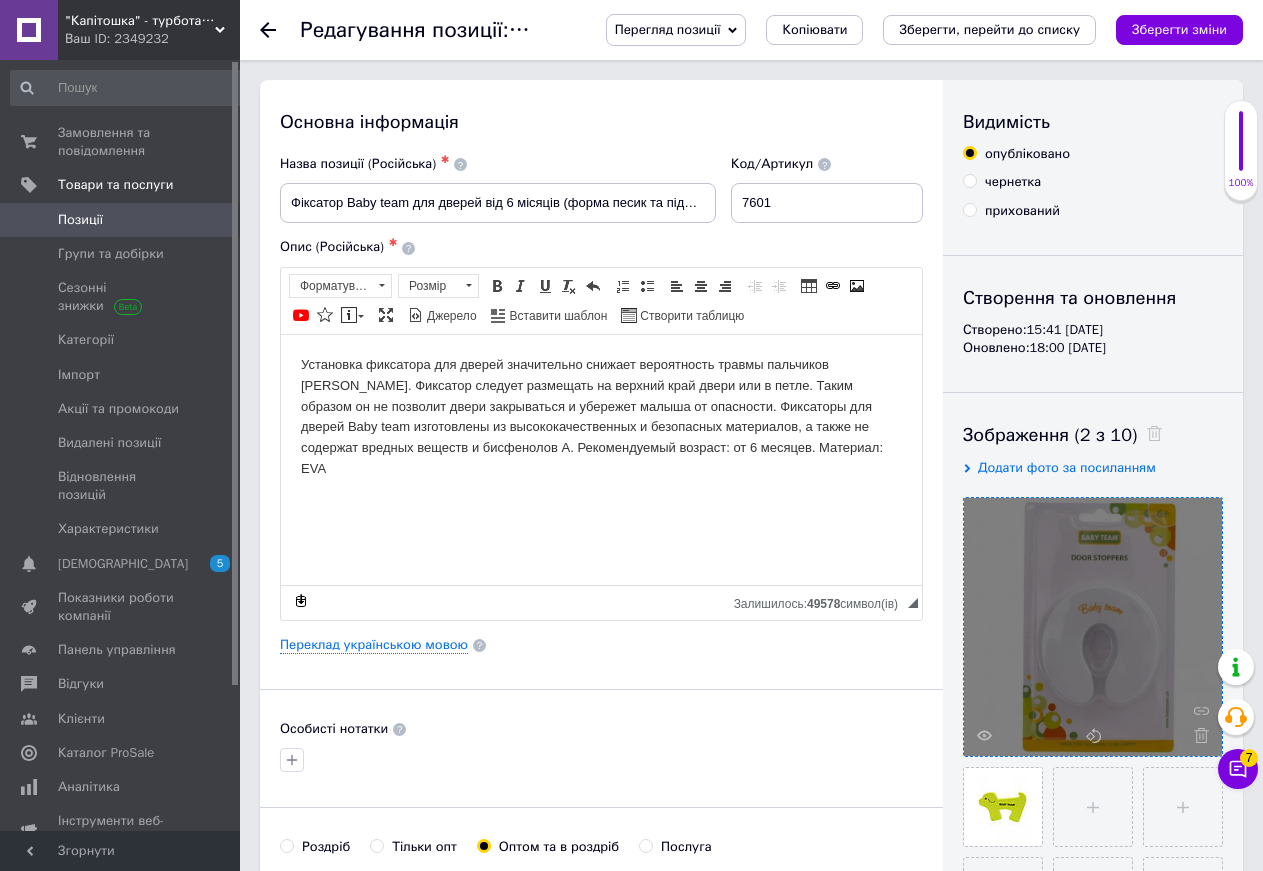 scroll, scrollTop: 204, scrollLeft: 0, axis: vertical 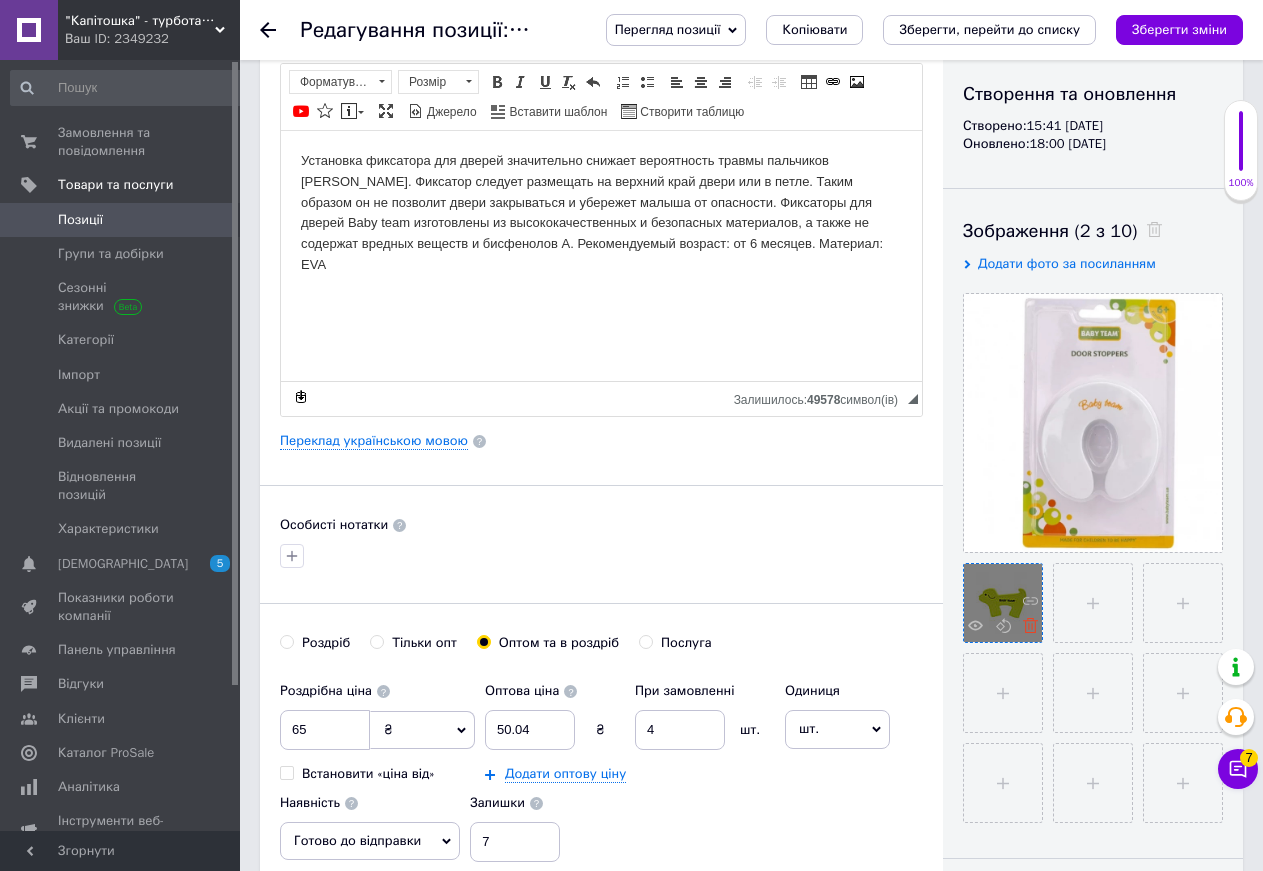 click 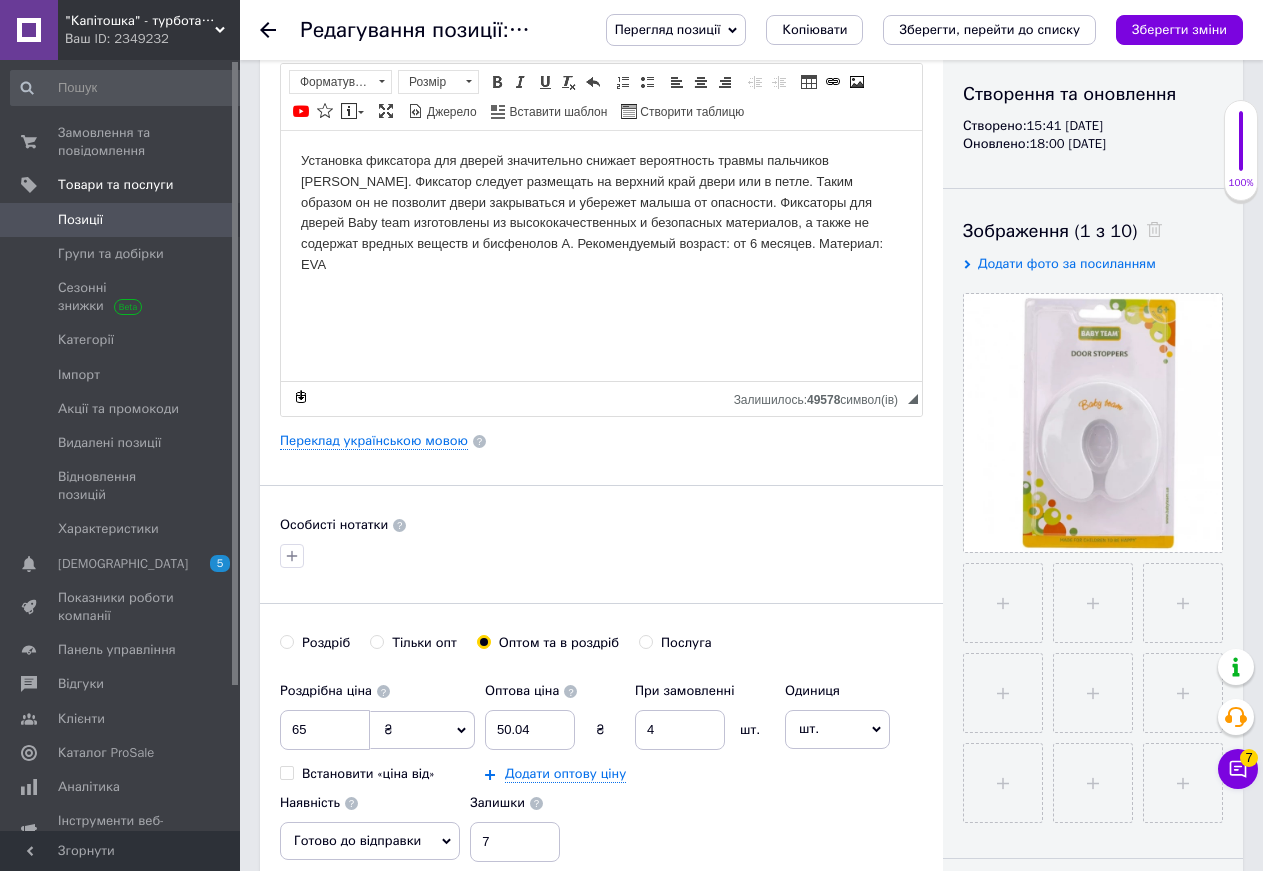 scroll, scrollTop: 0, scrollLeft: 0, axis: both 